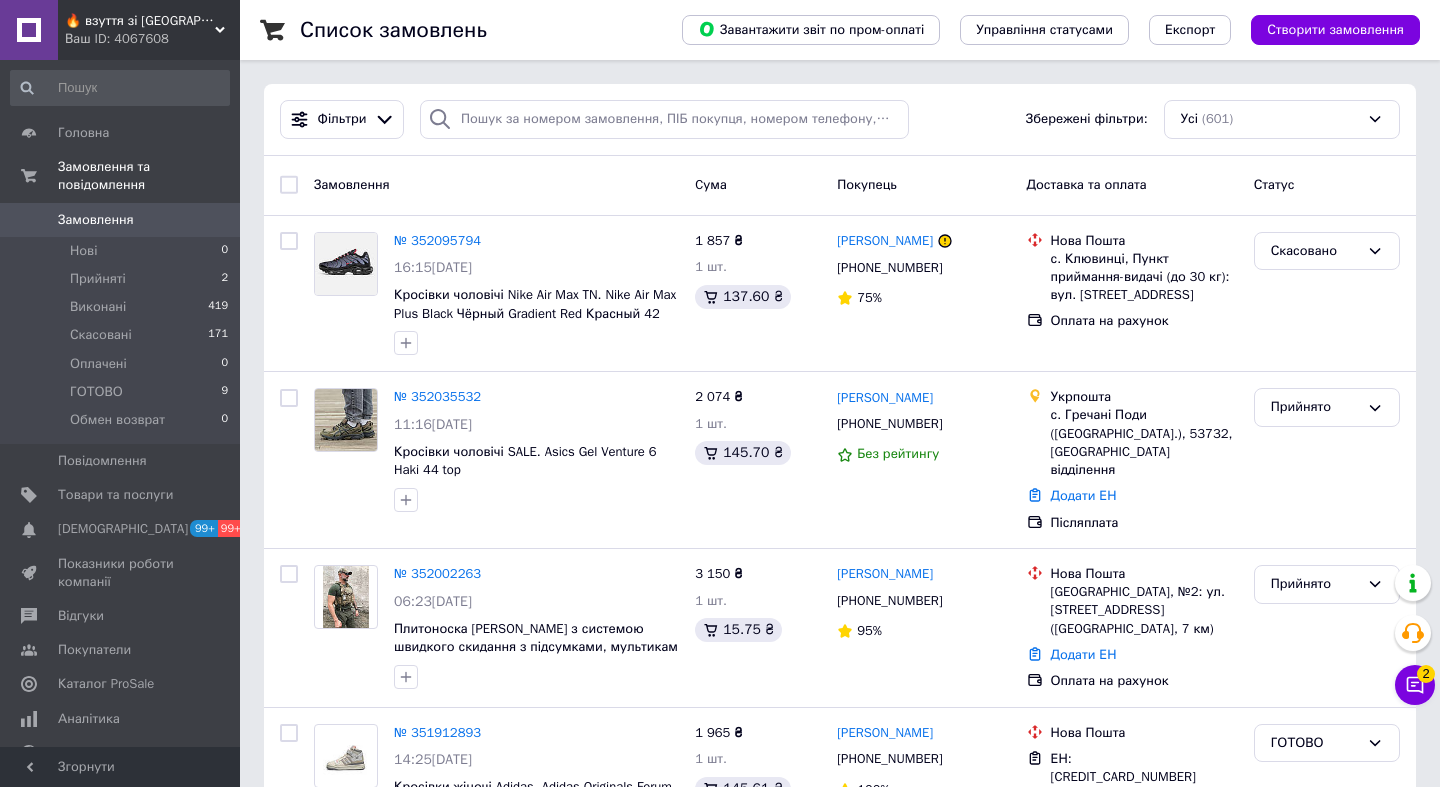 scroll, scrollTop: 0, scrollLeft: 0, axis: both 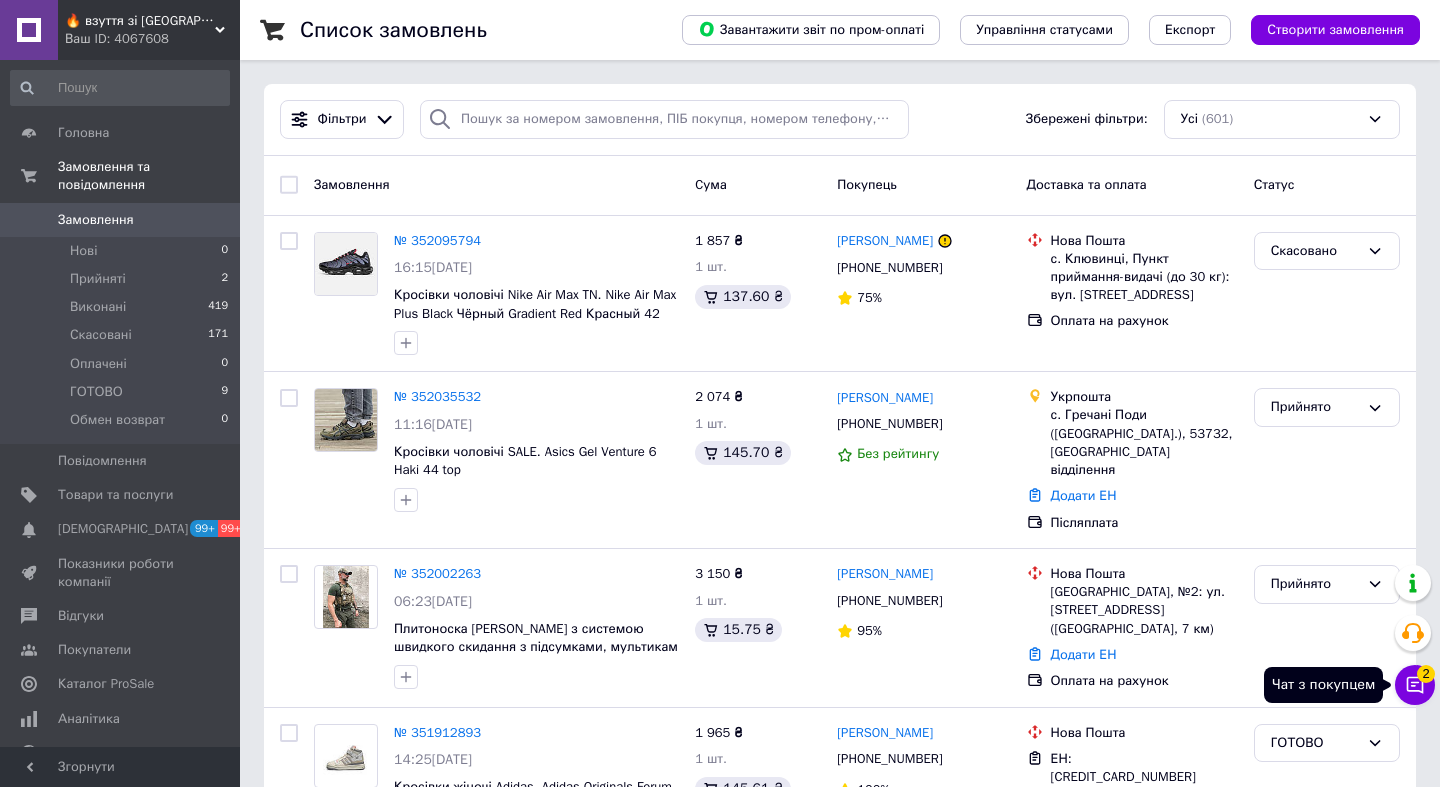 click 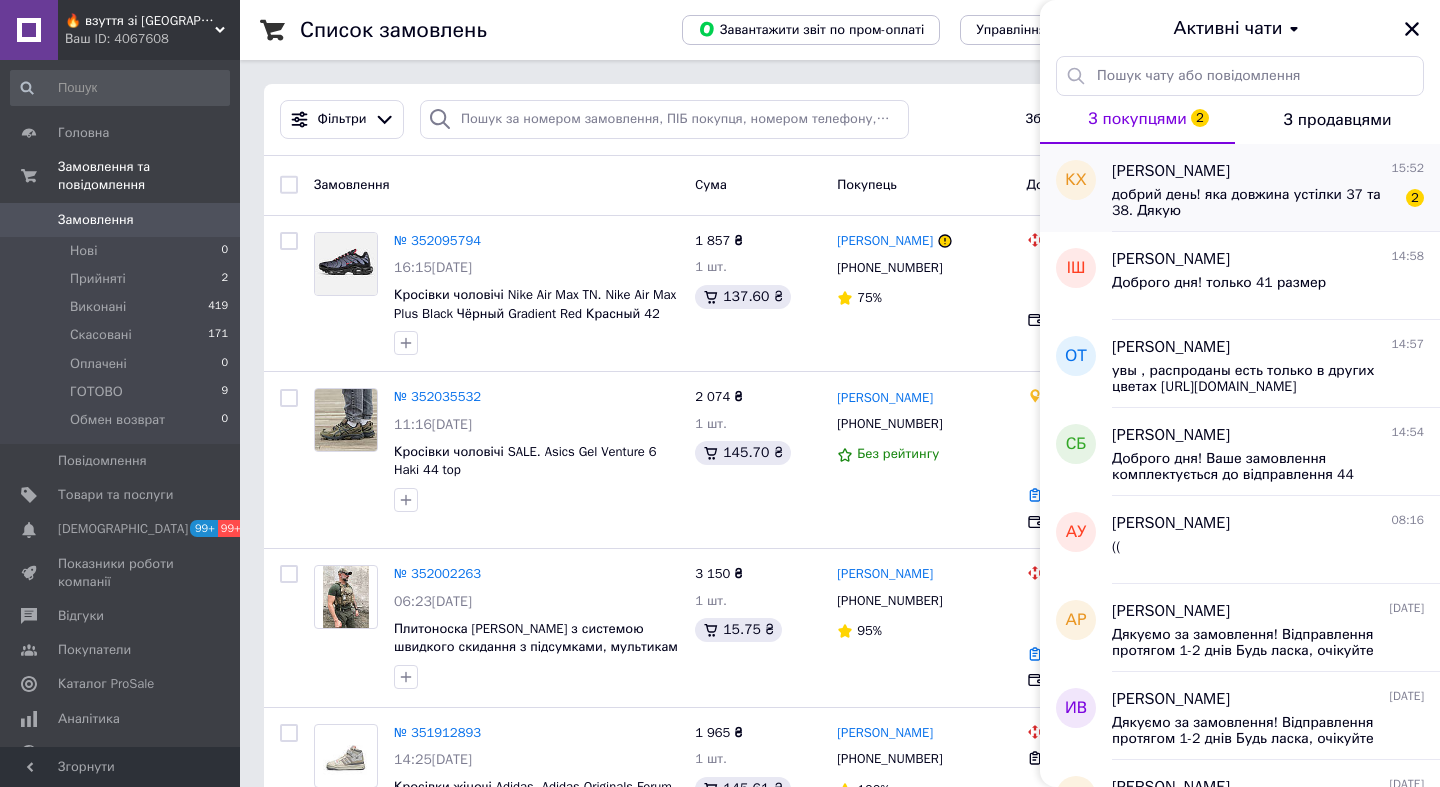 click on "добрий день! яка довжина устілки 37 та 38. Дякую" at bounding box center [1254, 203] 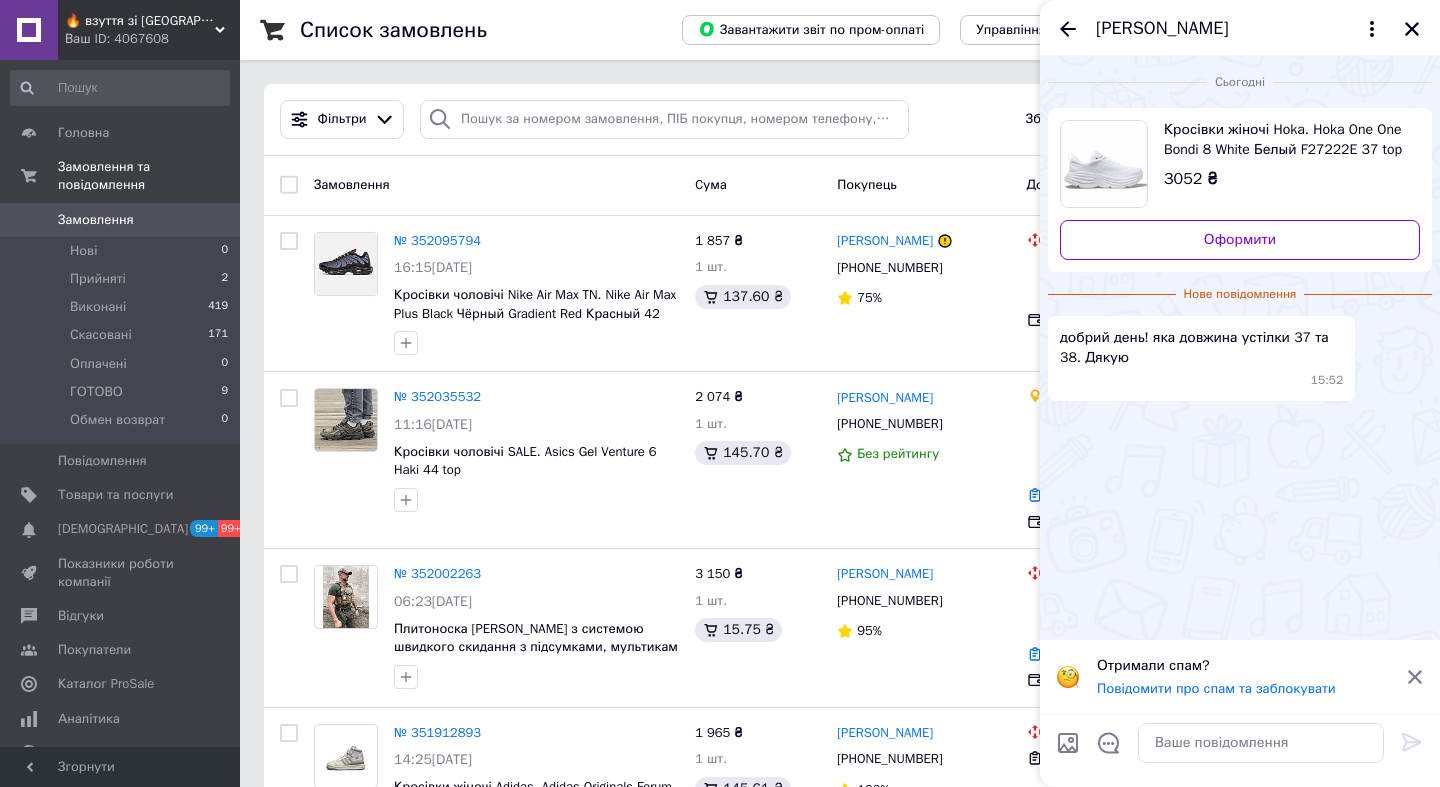 click on "Кросівки жіночі Hoka. Hoka One One Bondi 8 White Белый F27222E 37 top" at bounding box center [1284, 140] 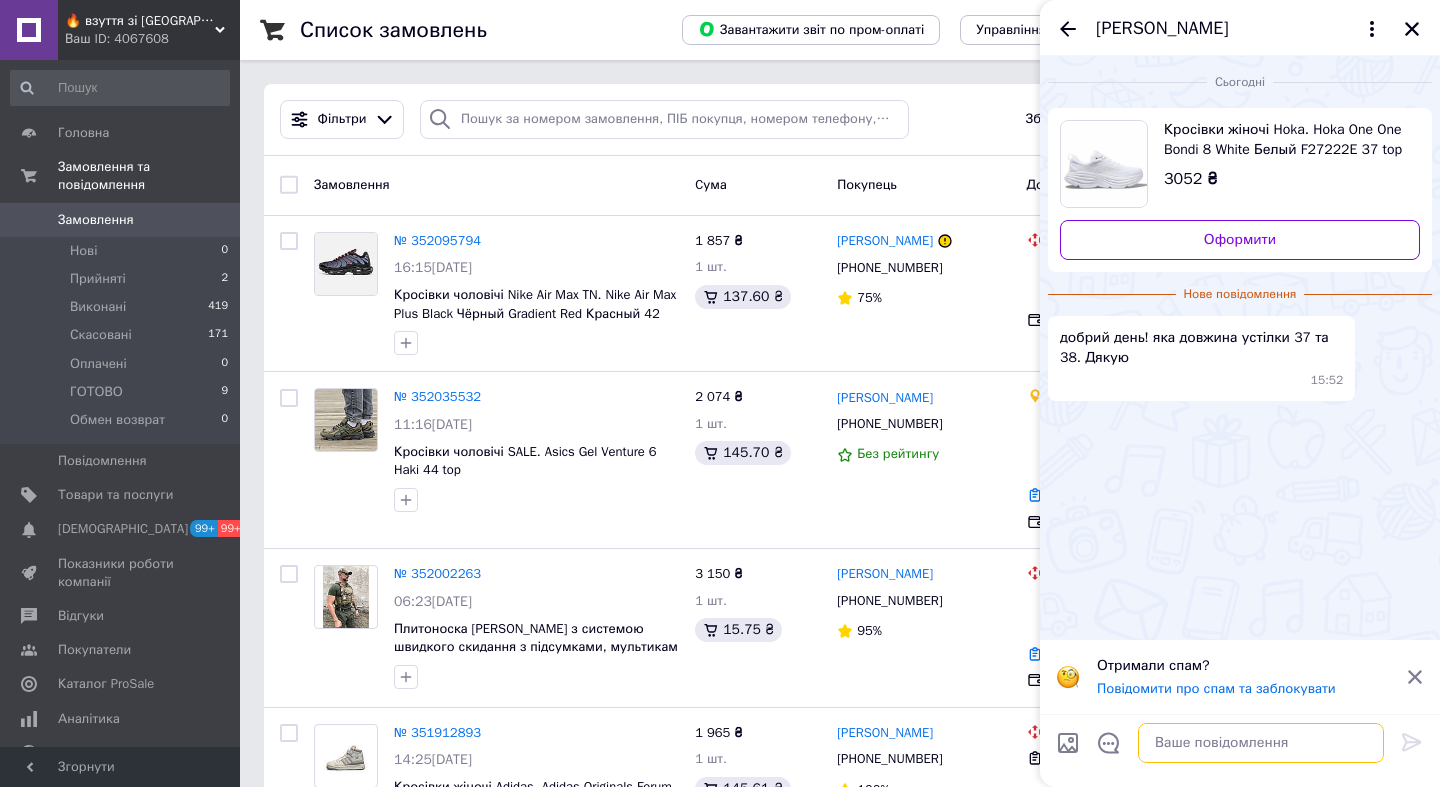 click at bounding box center [1261, 743] 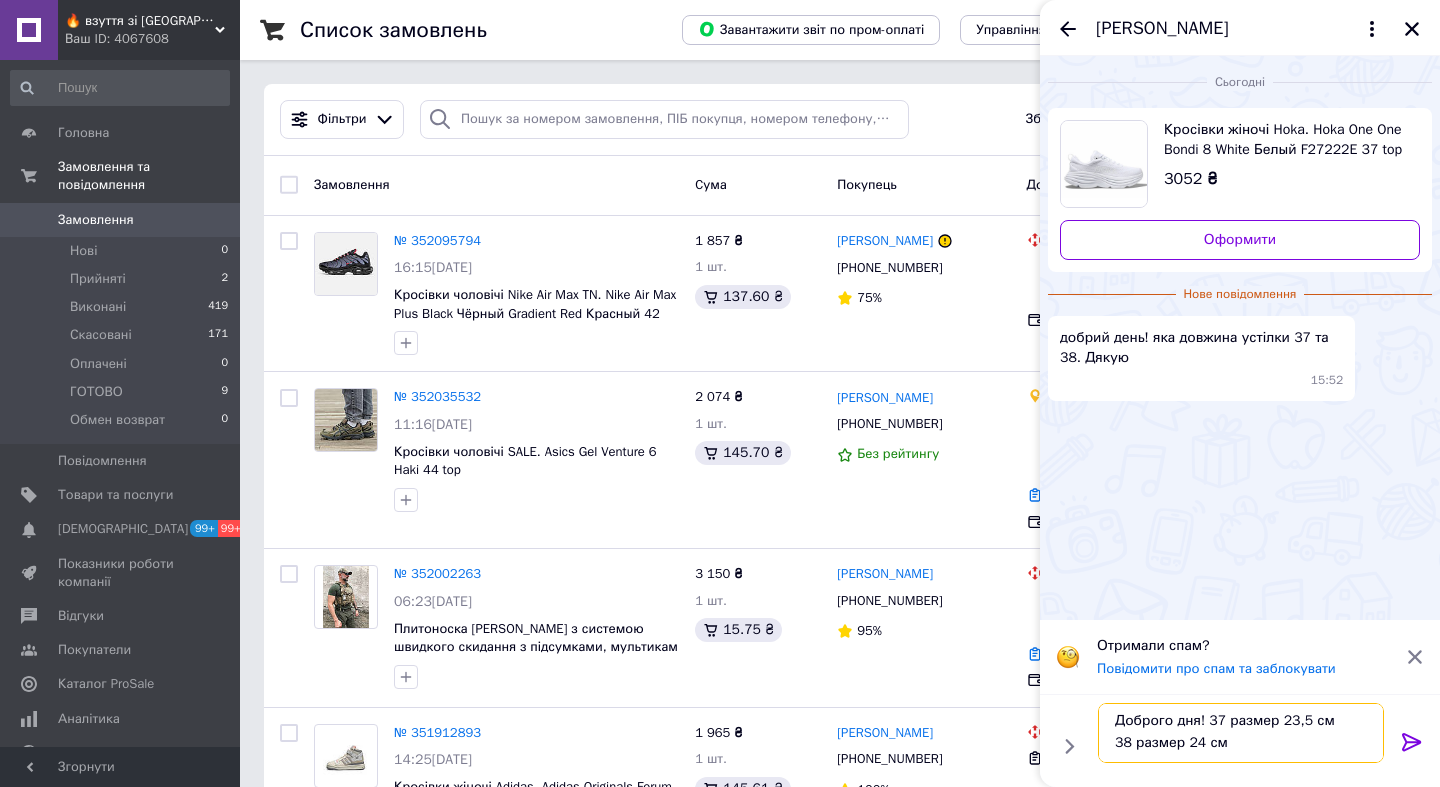 scroll, scrollTop: 16, scrollLeft: 0, axis: vertical 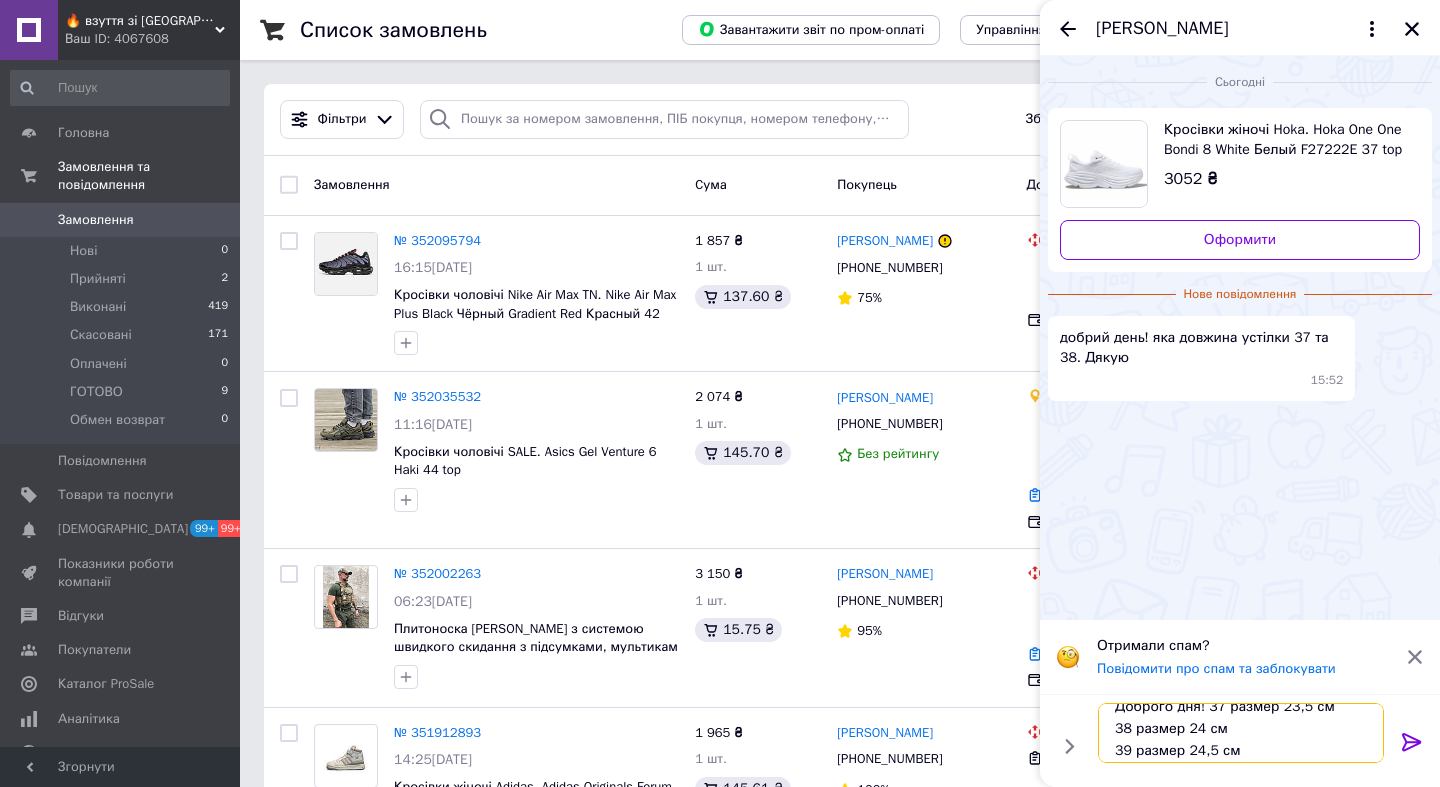 type on "Доброго дня! 37 размер 23,5 см
38 размер 24 см
39 размер 24,5 см" 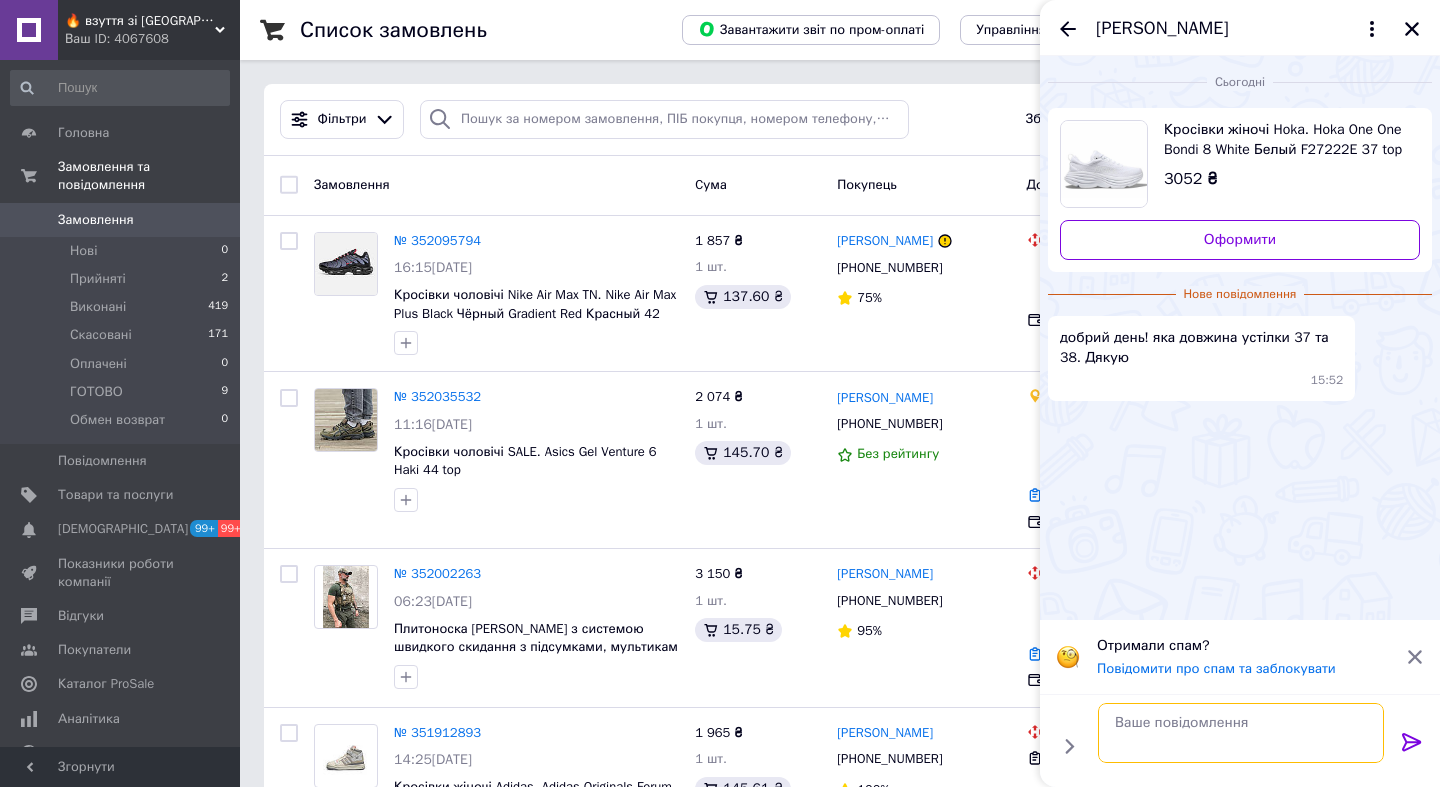 scroll, scrollTop: 0, scrollLeft: 0, axis: both 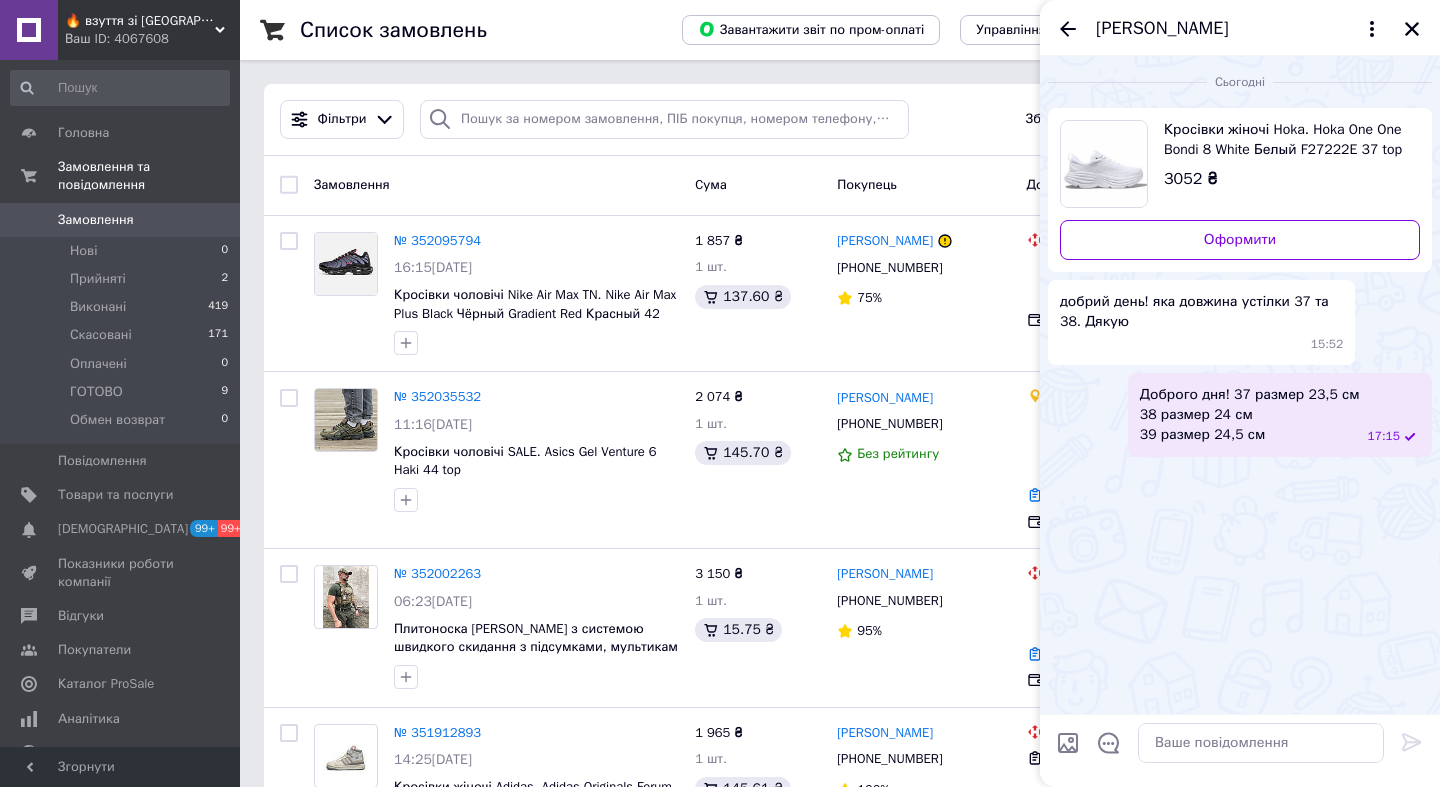 click on "Доброго дня! 37 размер 23,5 см  38 размер 24 см  39 размер 24,5 см" at bounding box center [1250, 415] 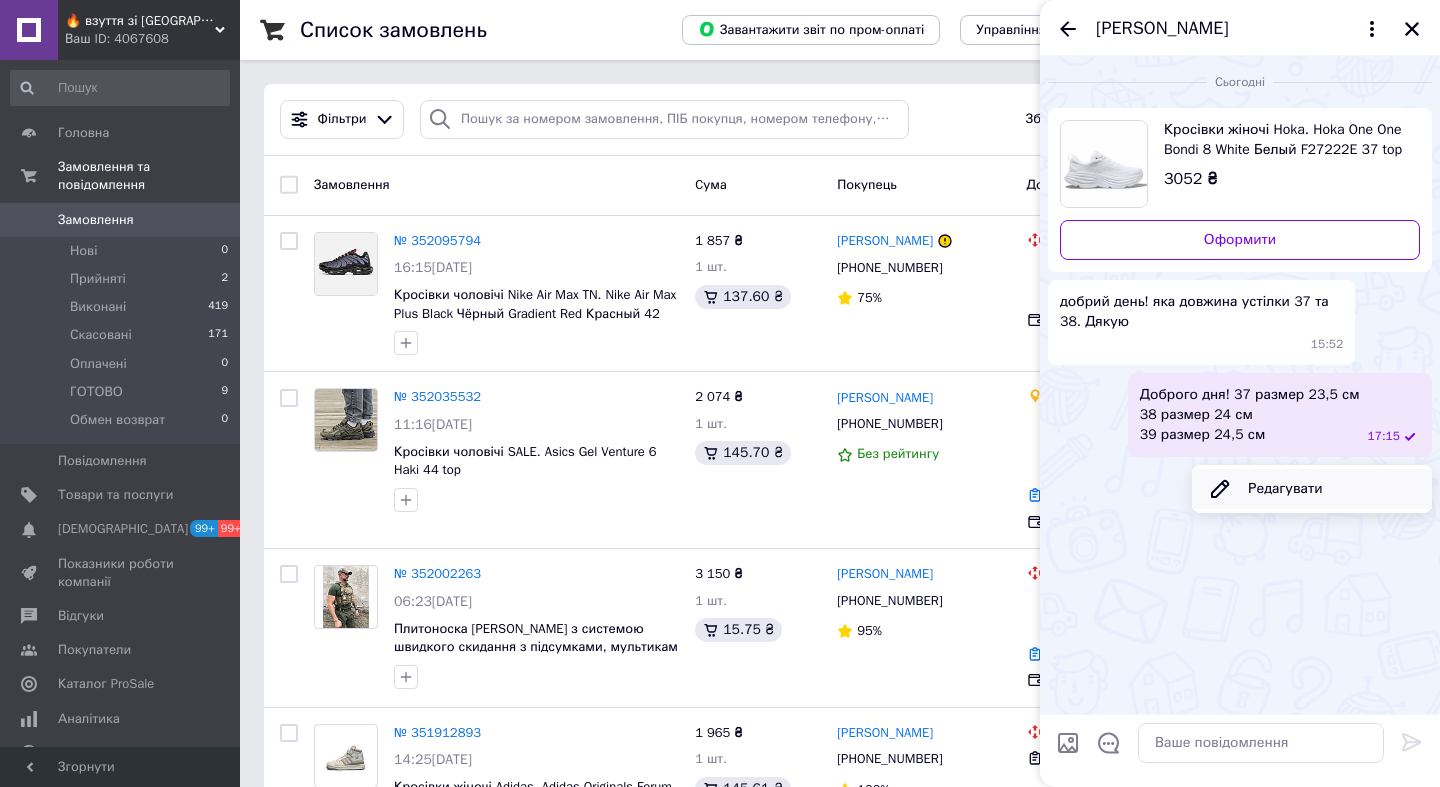 click on "Редагувати" at bounding box center [1312, 489] 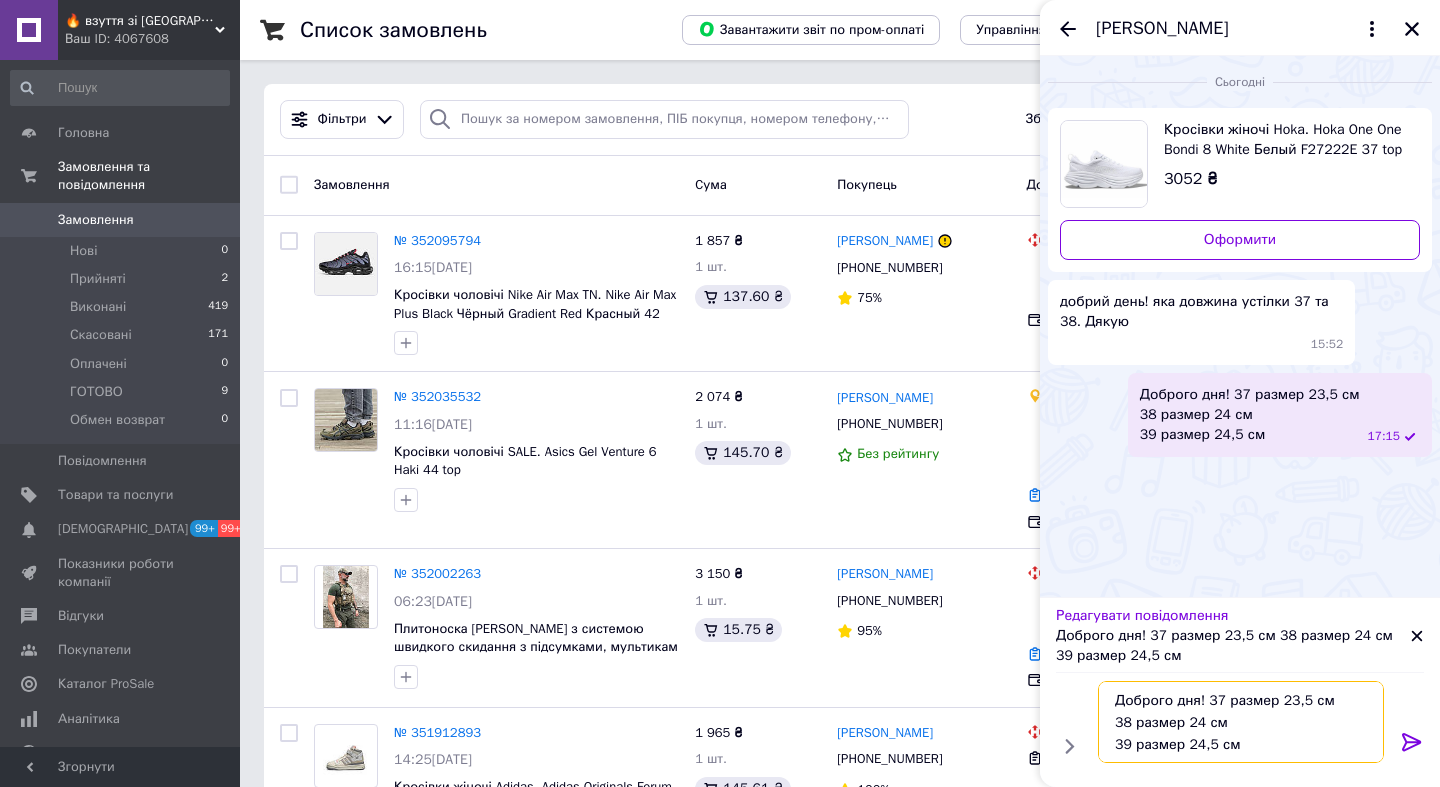 click on "Доброго дня! 37 размер 23,5 см
38 размер 24 см
39 размер 24,5 см" at bounding box center (1241, 722) 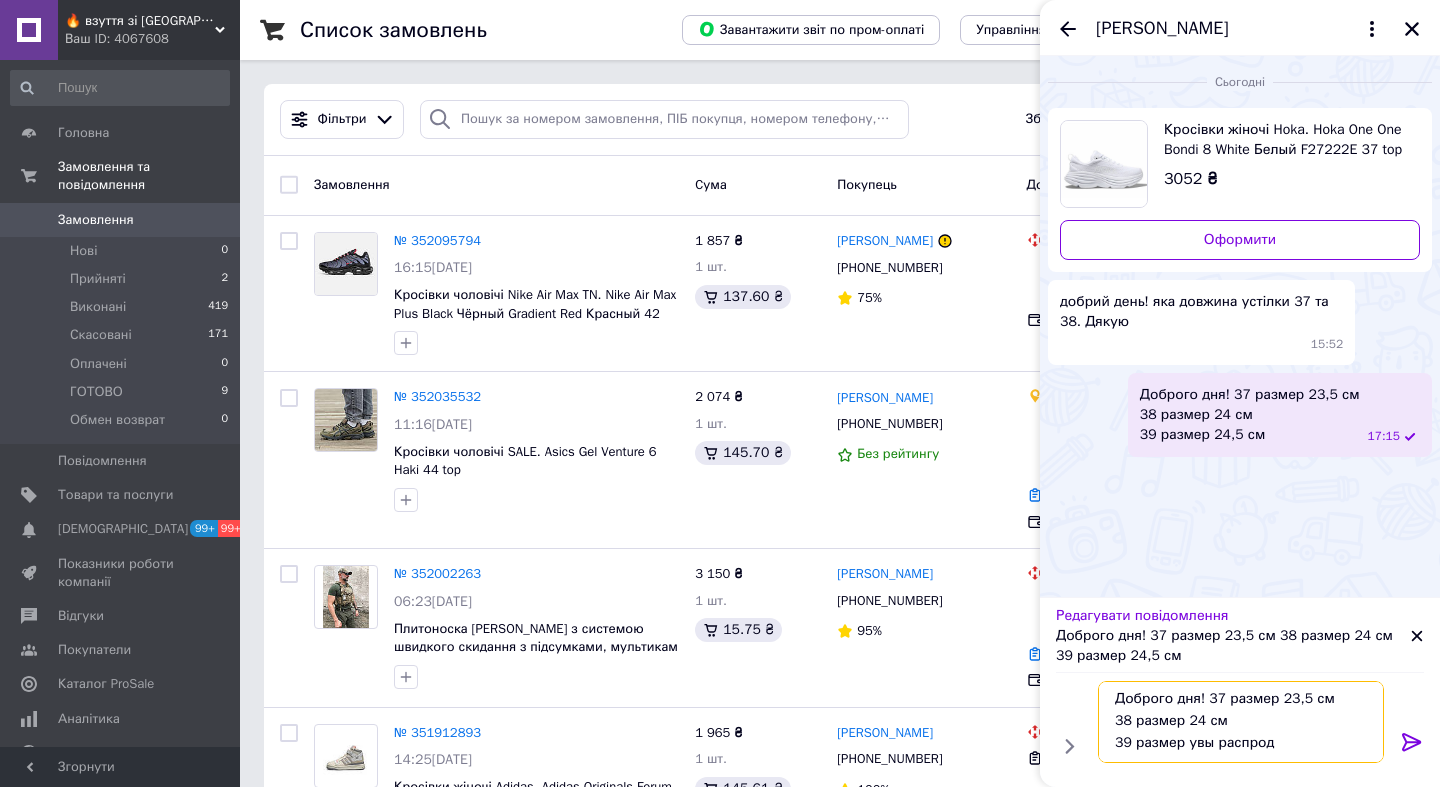 scroll, scrollTop: 2, scrollLeft: 0, axis: vertical 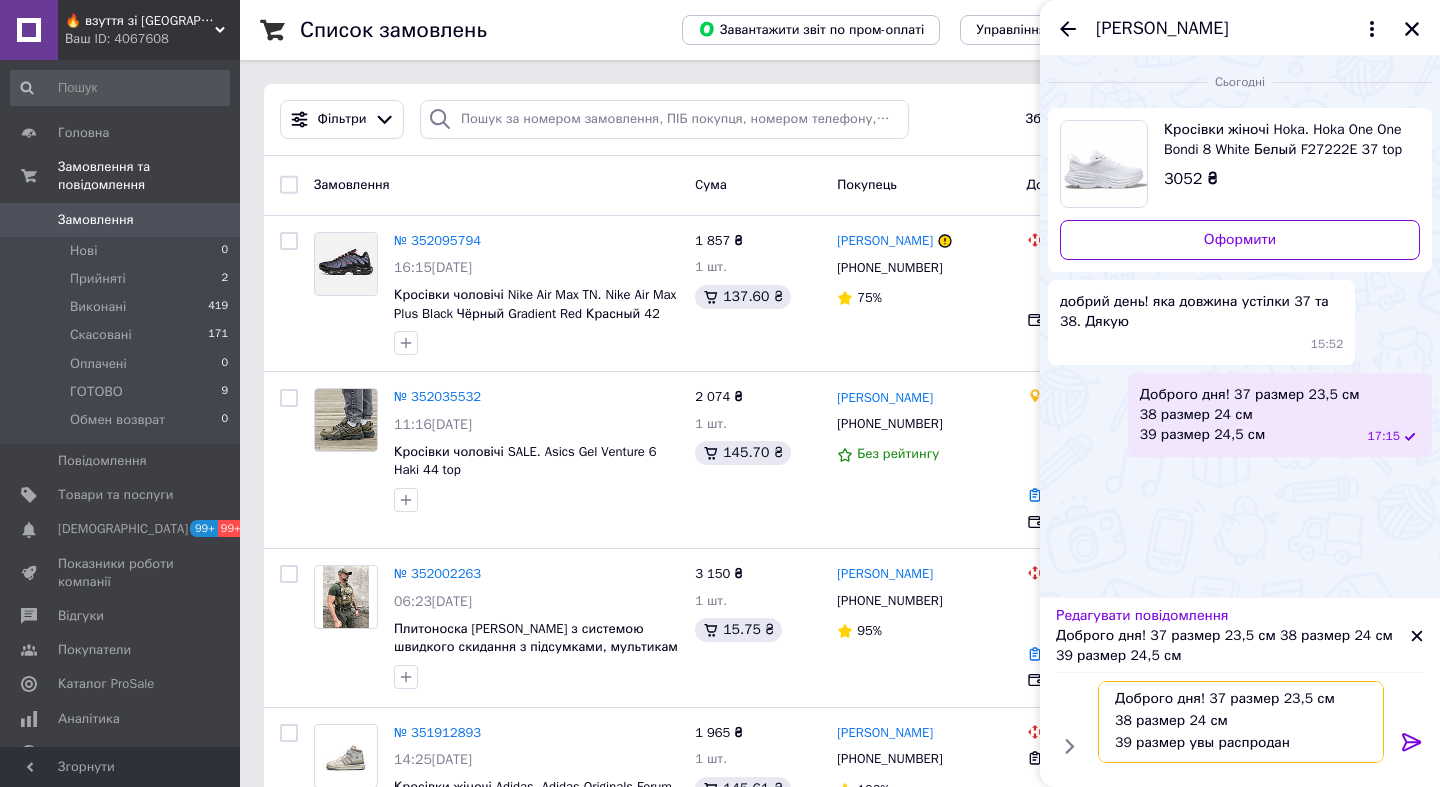 type on "Доброго дня! 37 размер 23,5 см
38 размер 24 см
39 размер увы распродан" 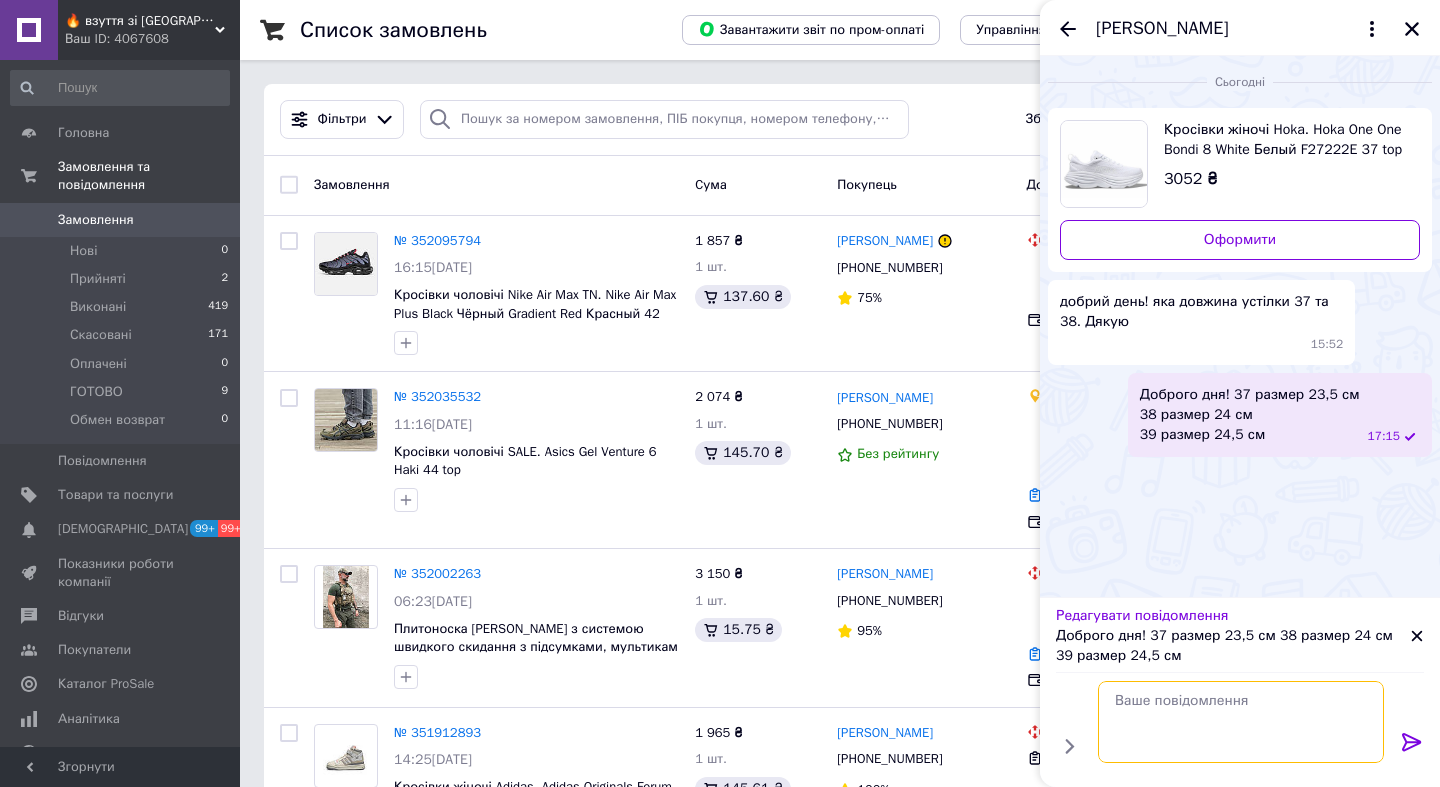 scroll, scrollTop: 0, scrollLeft: 0, axis: both 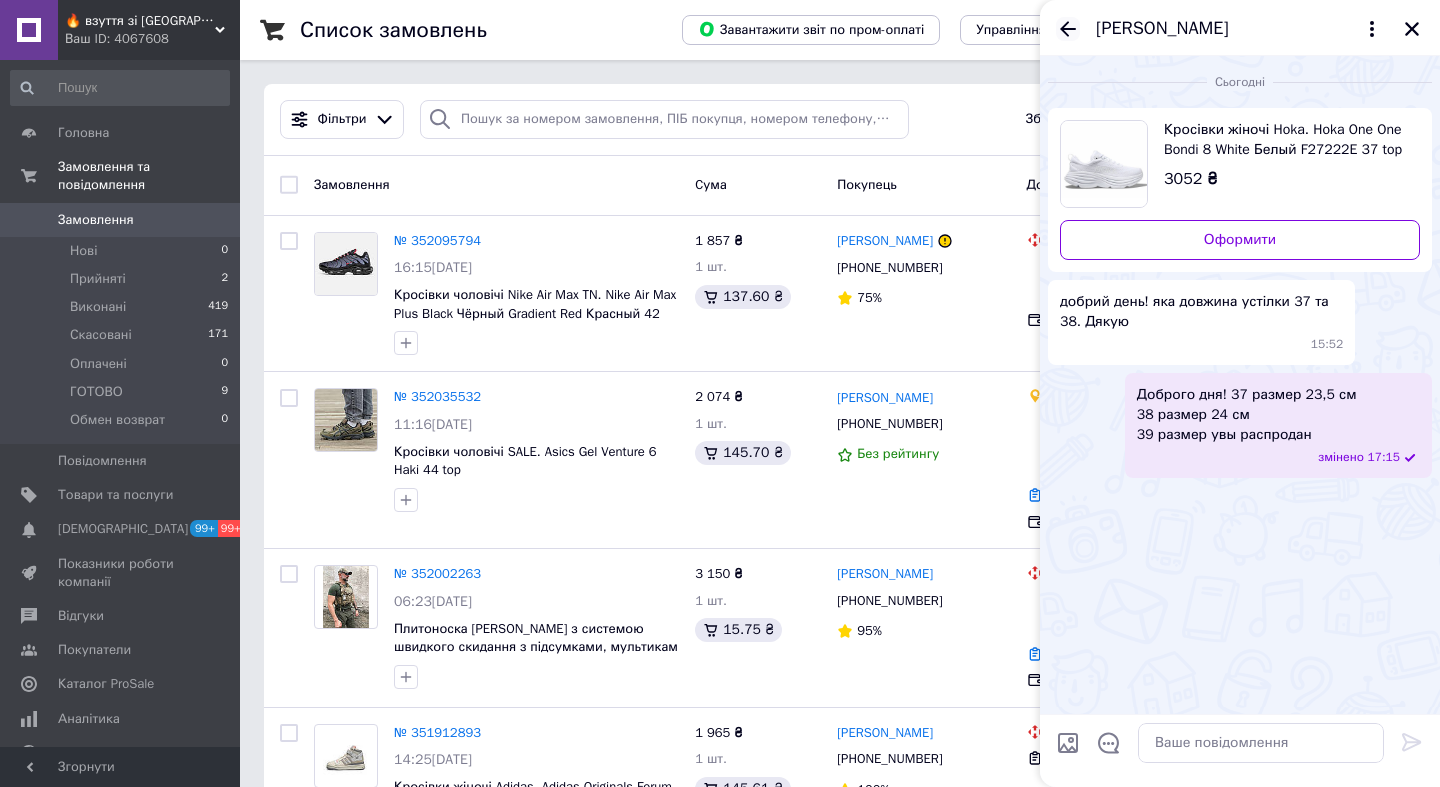 click 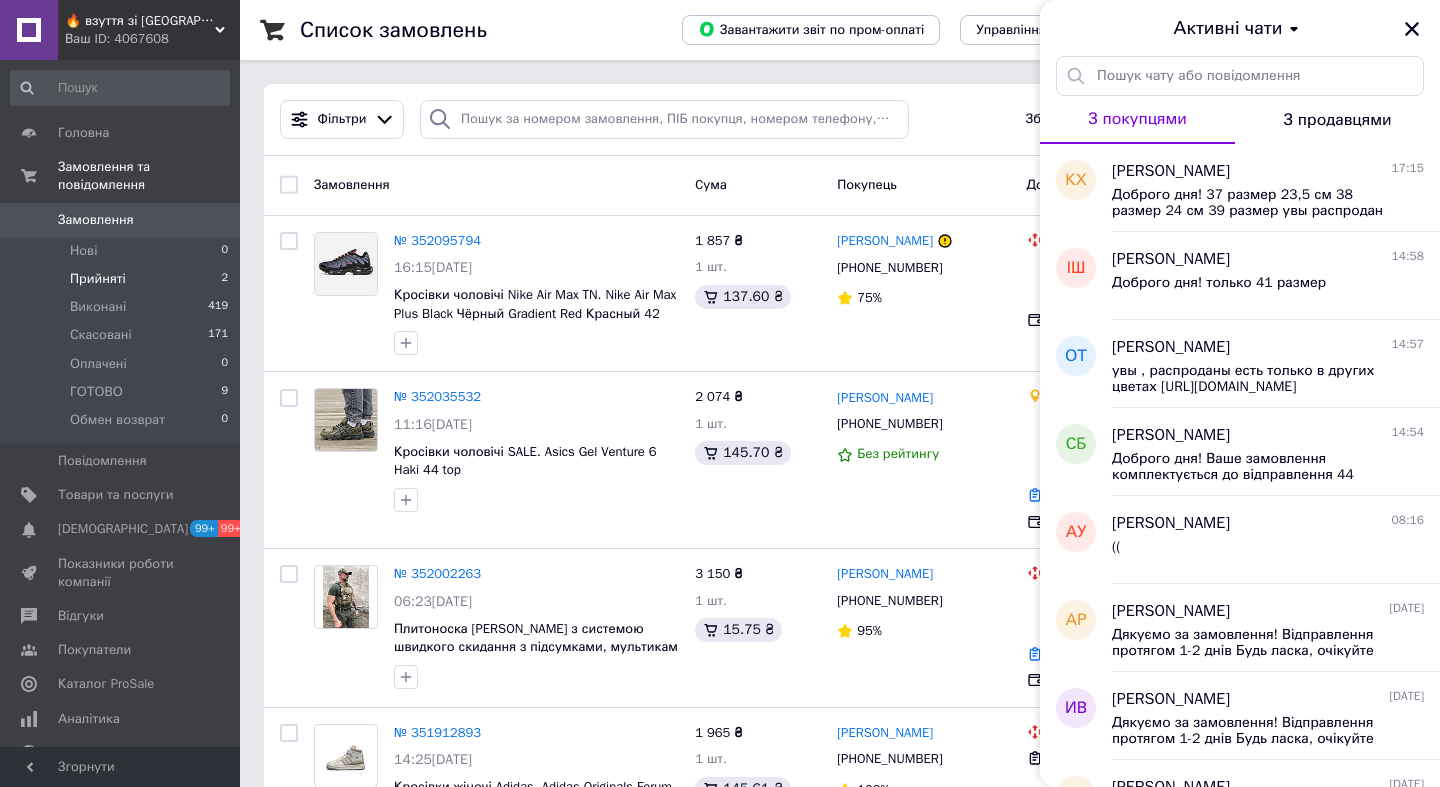 click on "Прийняті" at bounding box center [98, 279] 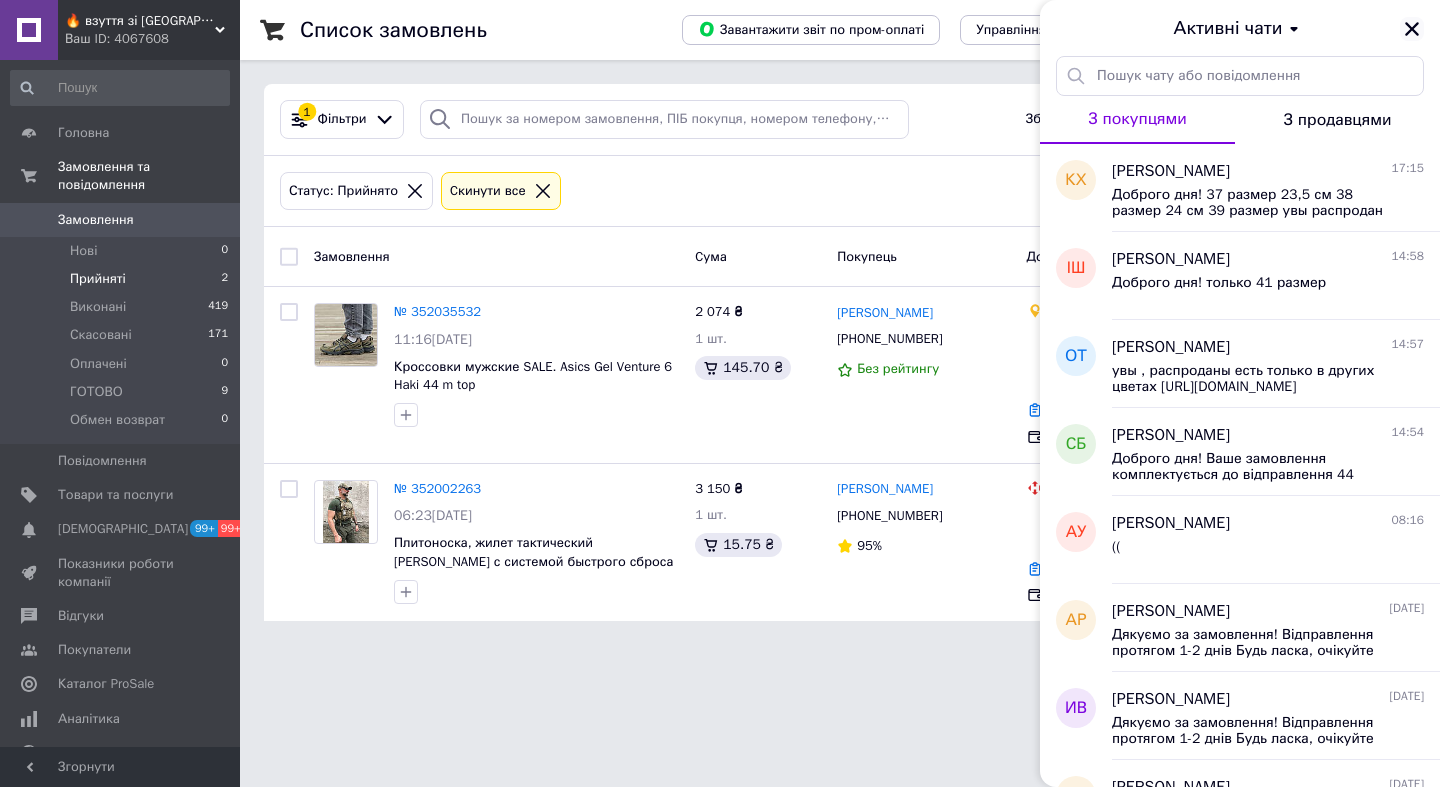 click 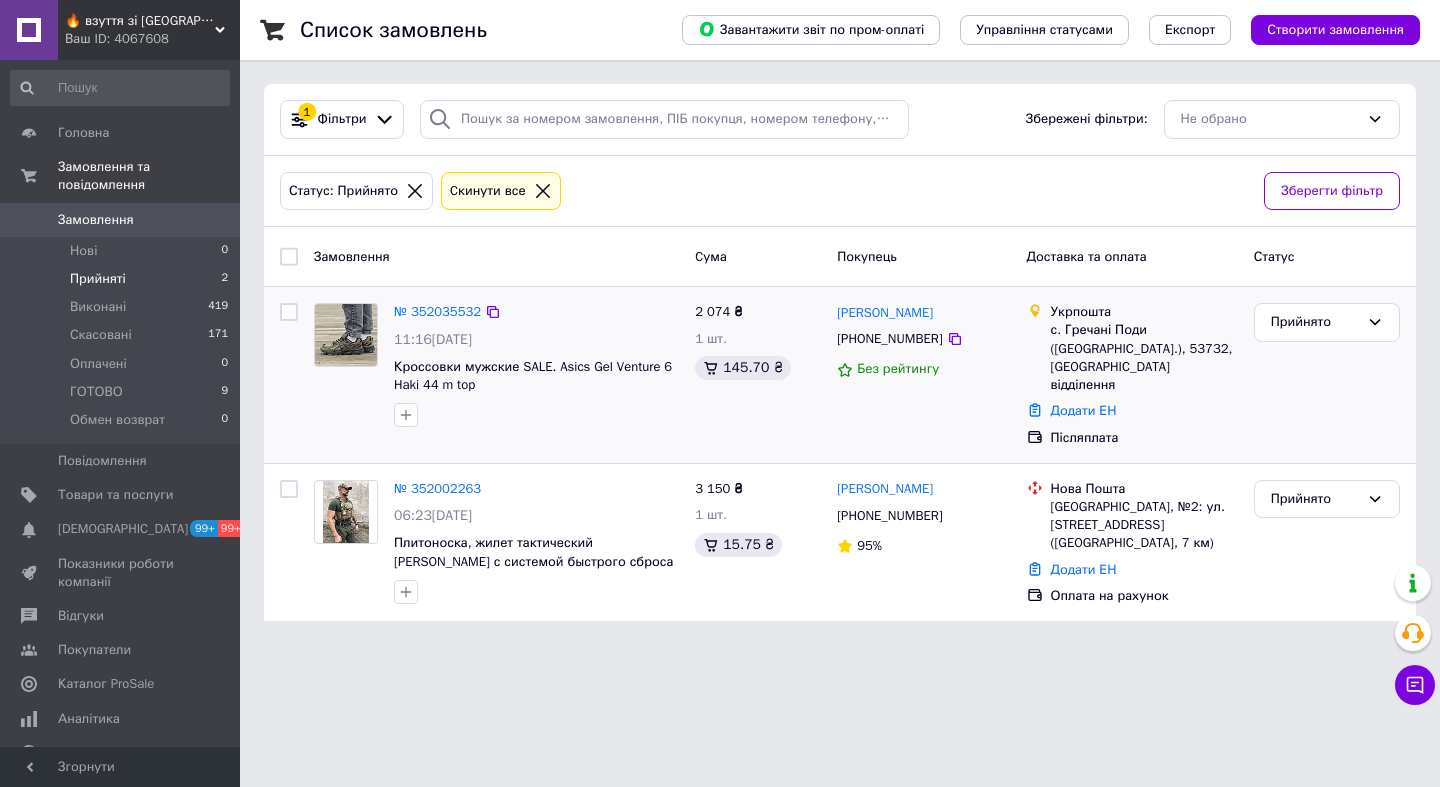 click at bounding box center [346, 335] 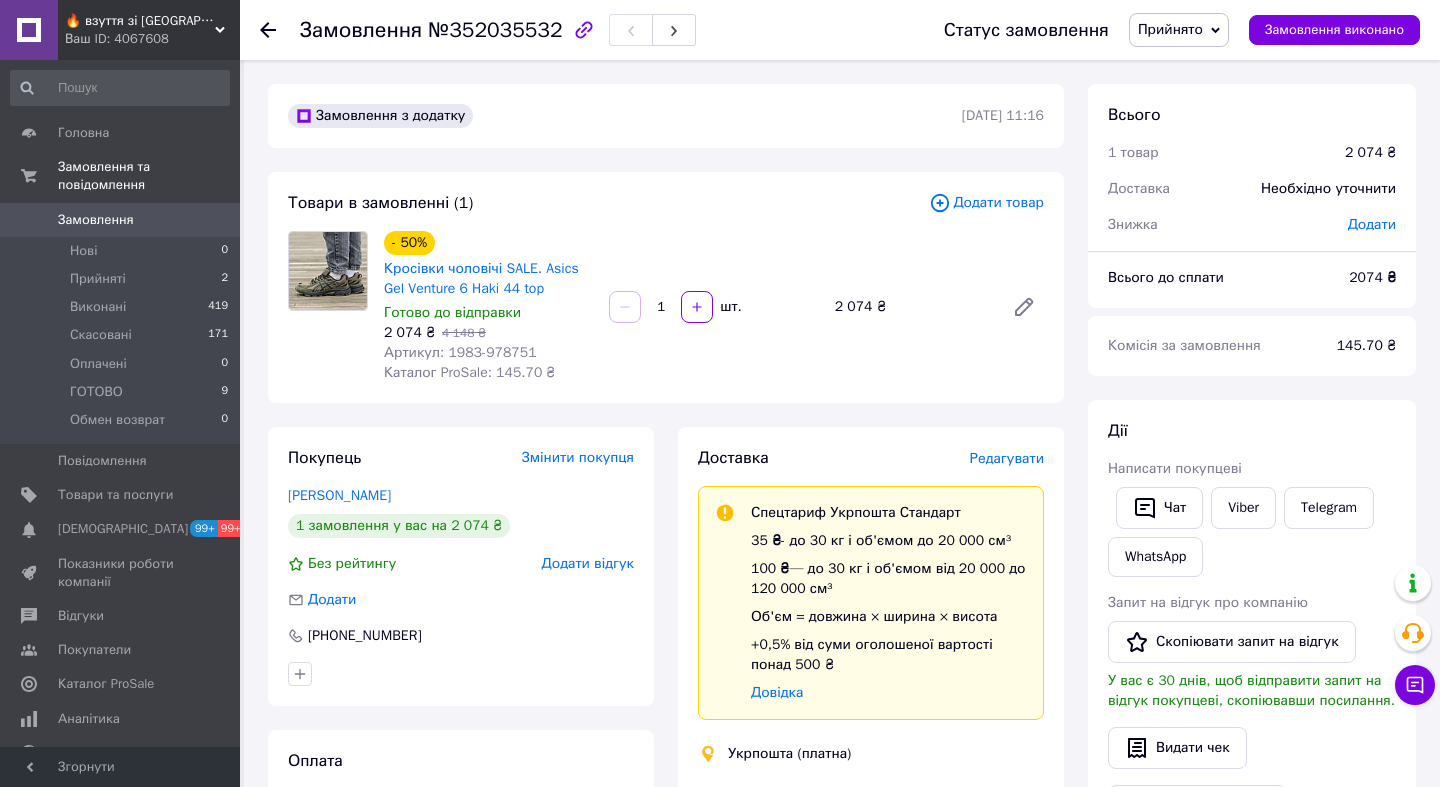 scroll, scrollTop: 0, scrollLeft: 0, axis: both 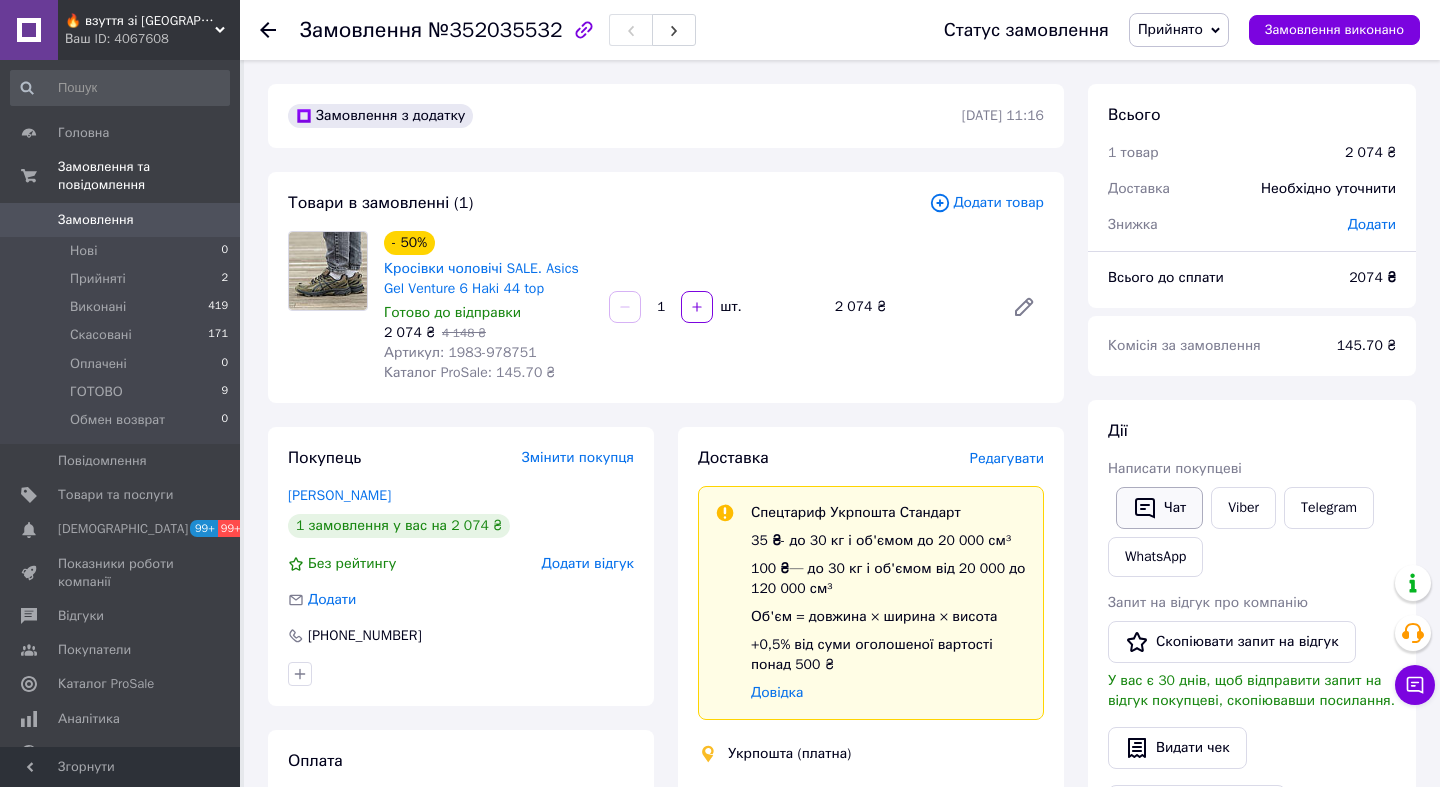 click on "Чат" at bounding box center [1159, 508] 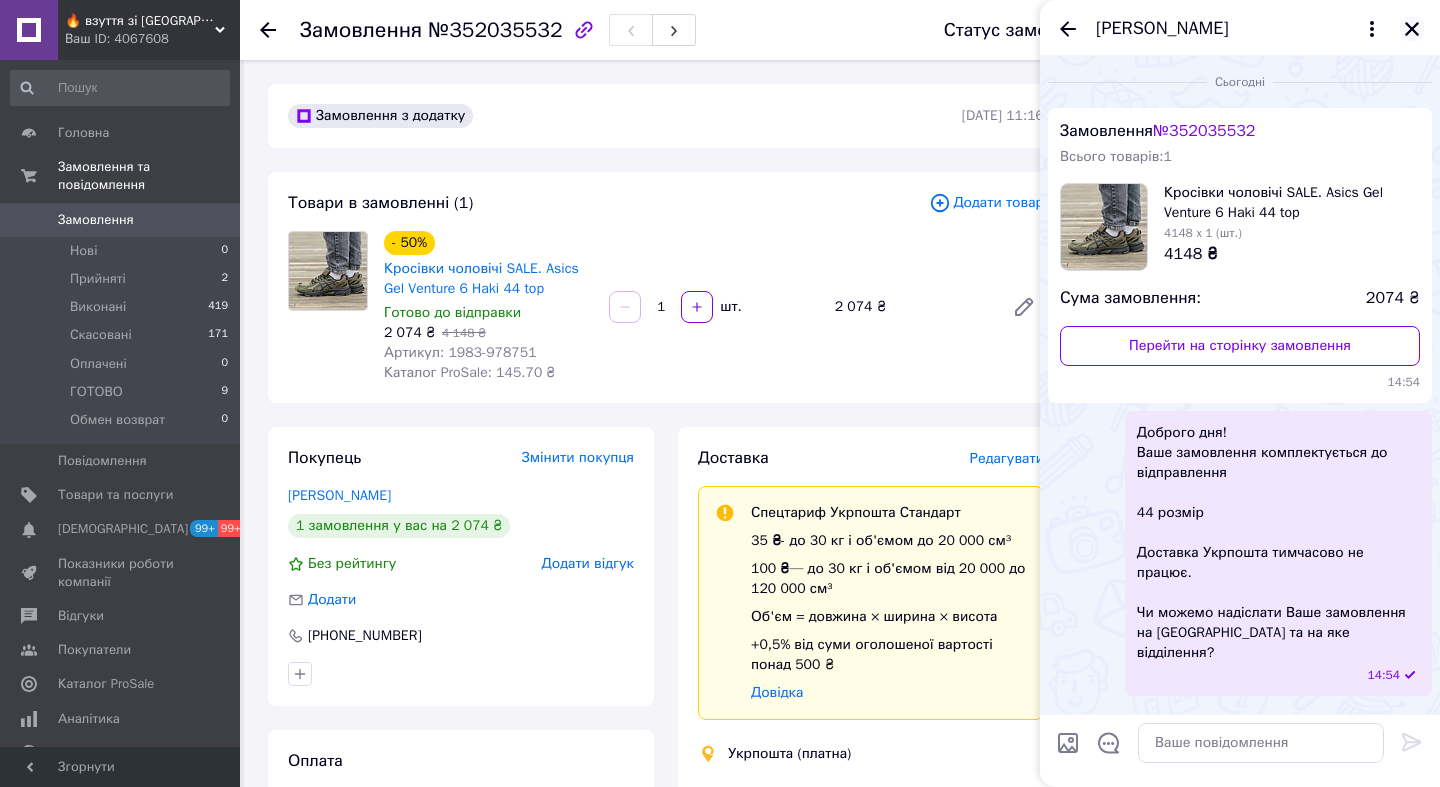 click 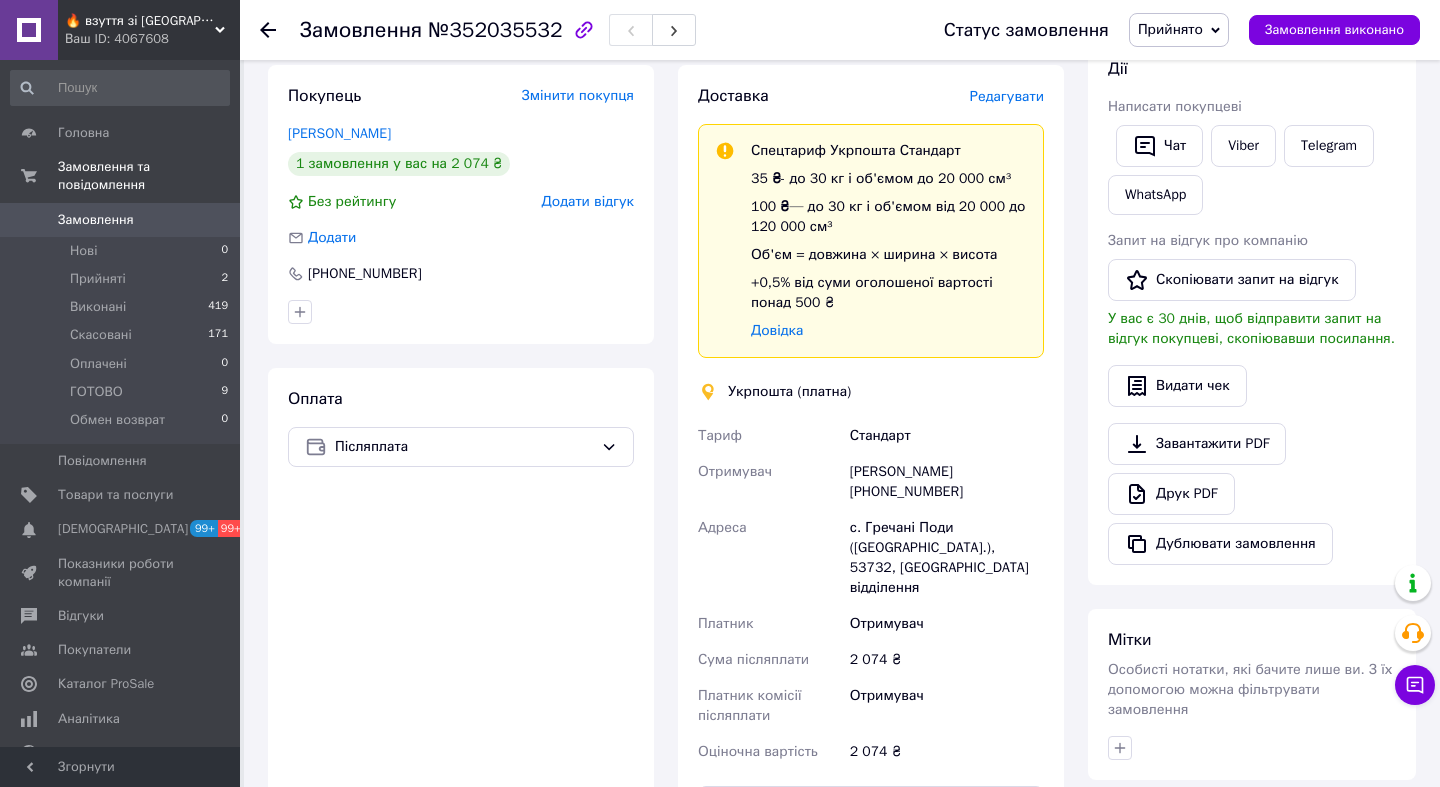 scroll, scrollTop: 368, scrollLeft: 0, axis: vertical 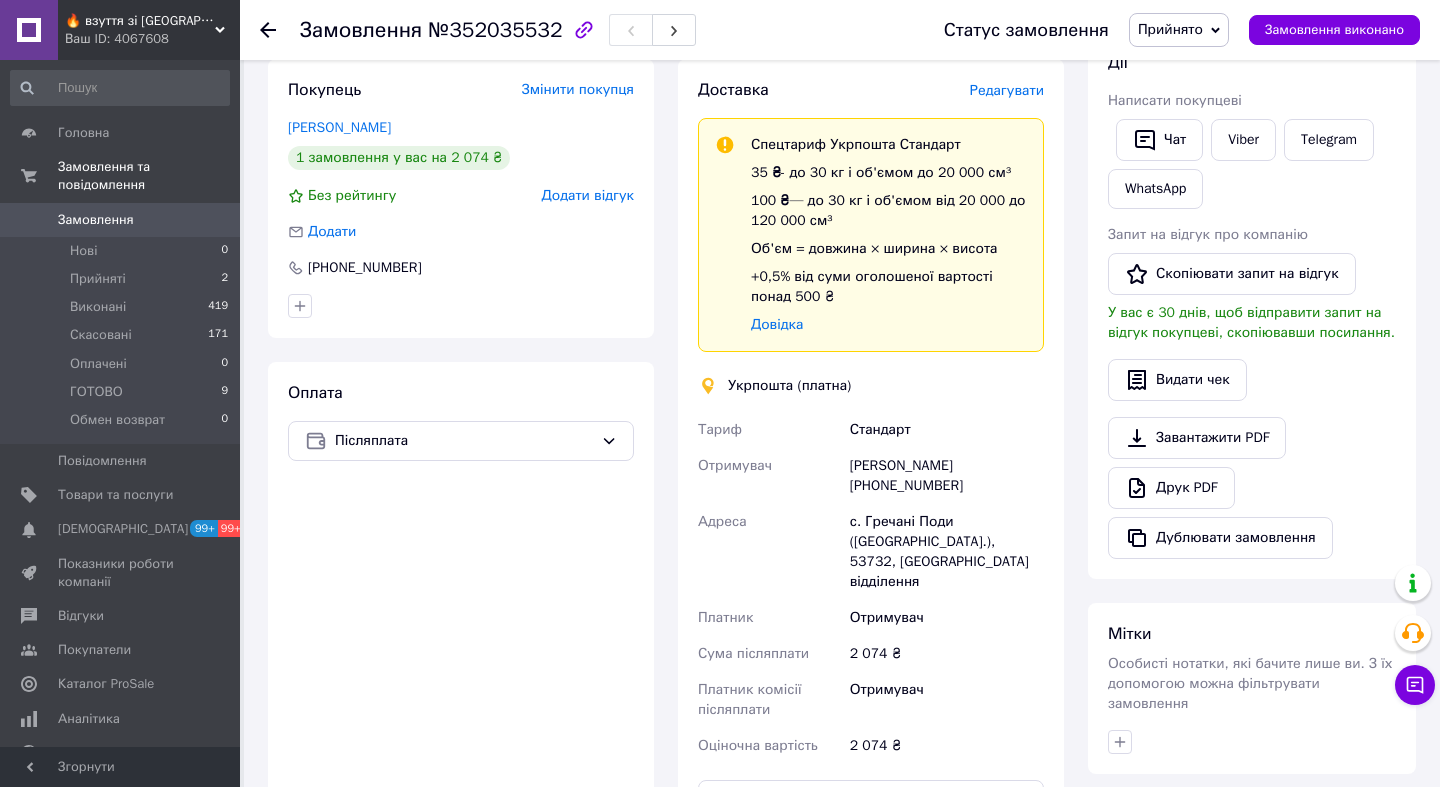 click on "Саша Бондаренко +380971099203" at bounding box center [947, 476] 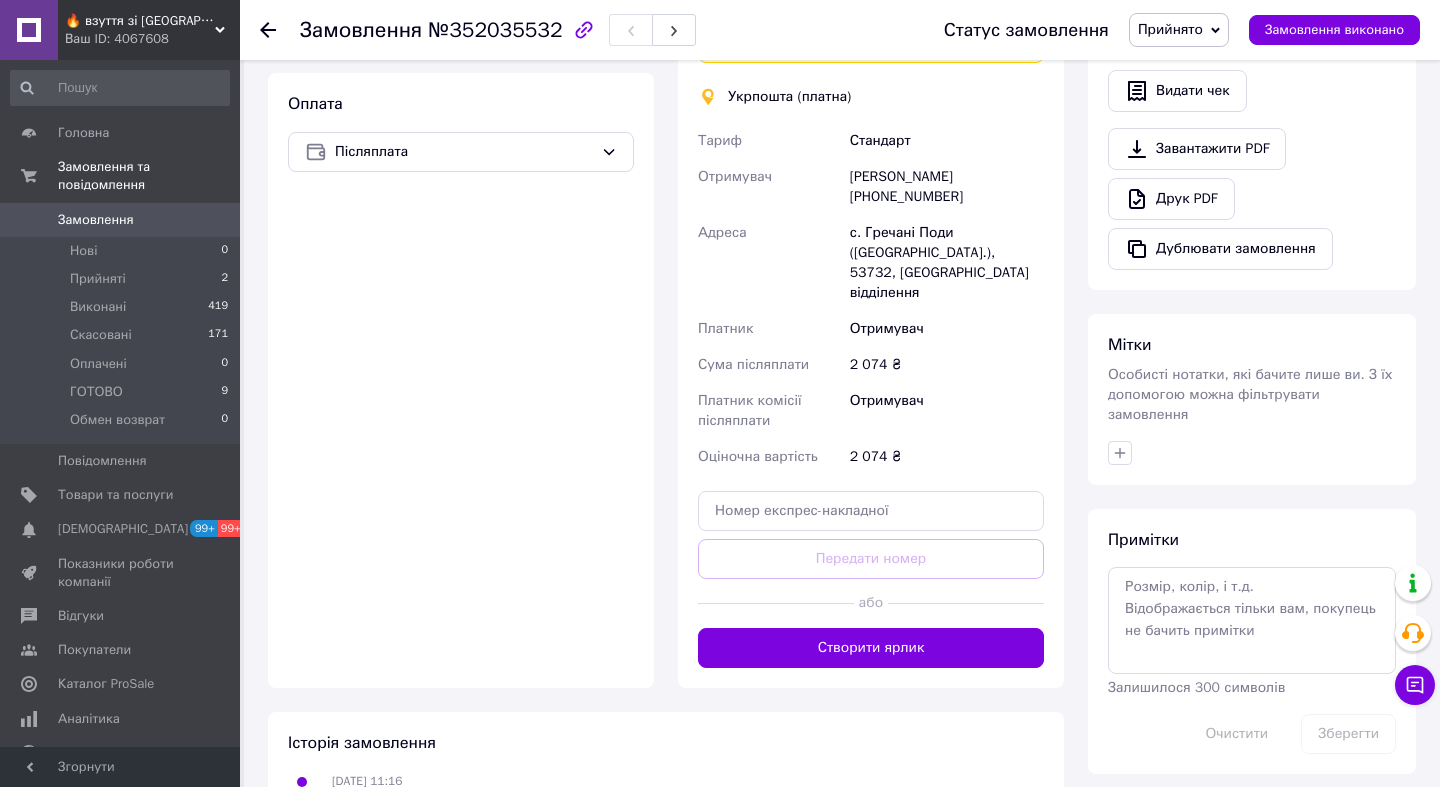 scroll, scrollTop: 0, scrollLeft: 0, axis: both 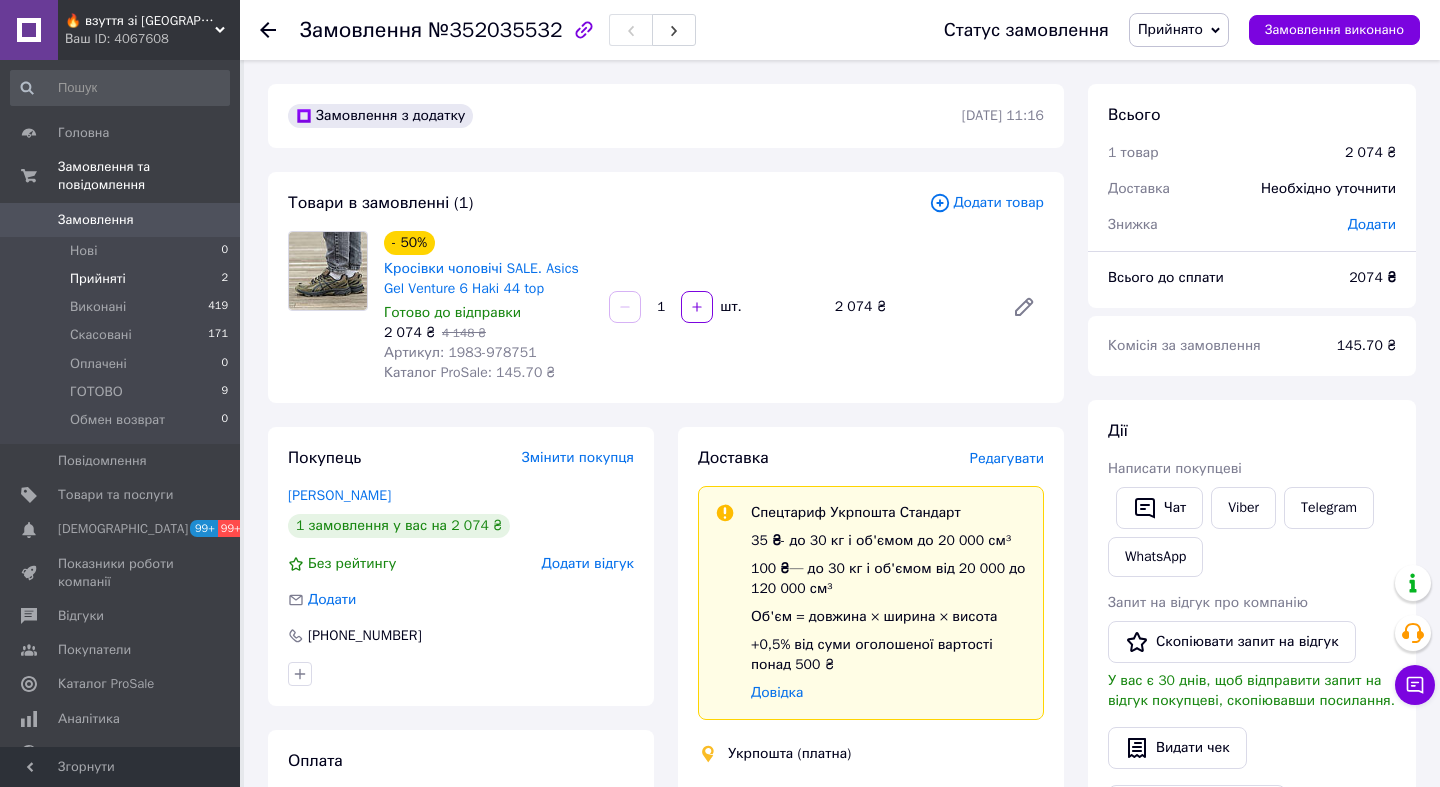 click on "Прийняті" at bounding box center (98, 279) 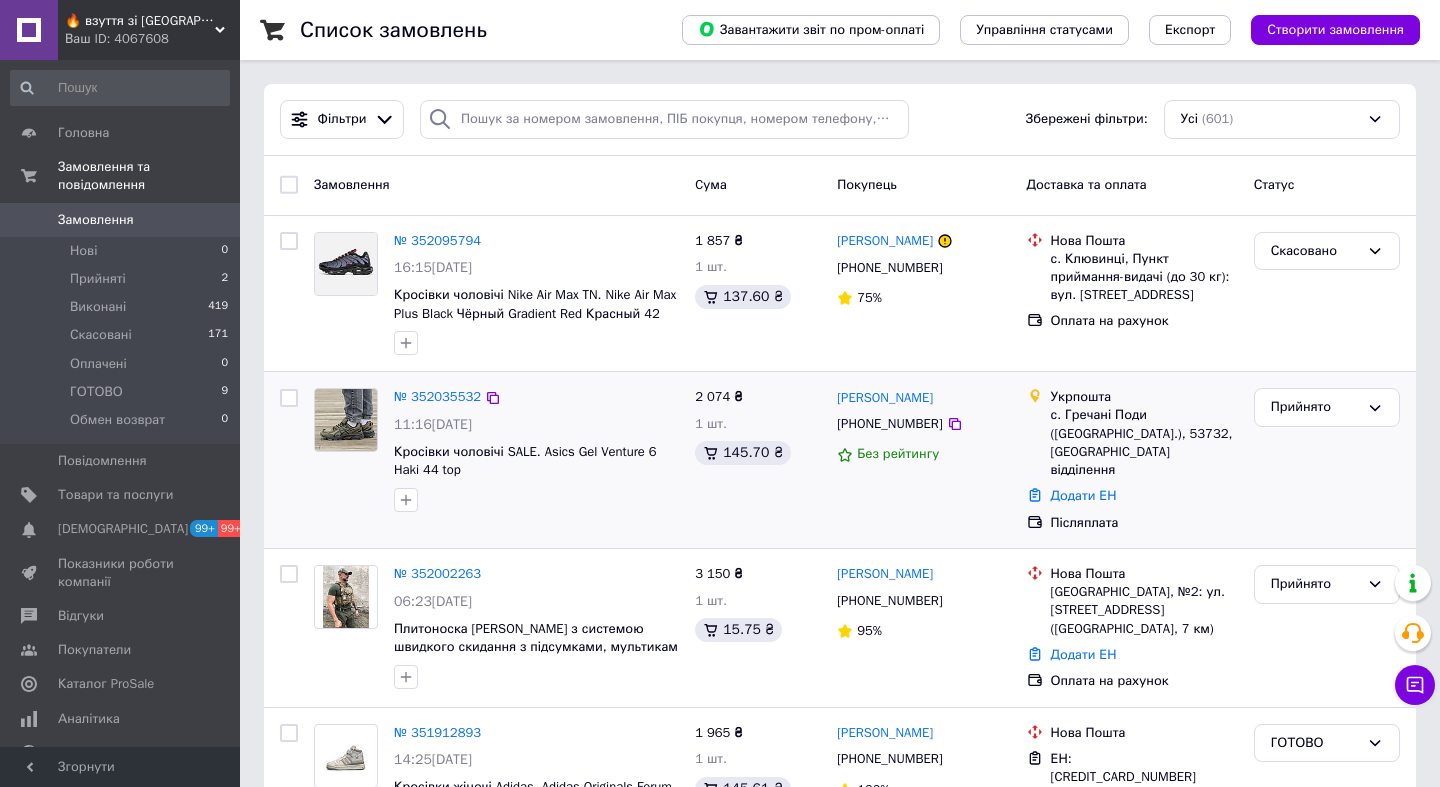 scroll, scrollTop: 89, scrollLeft: 0, axis: vertical 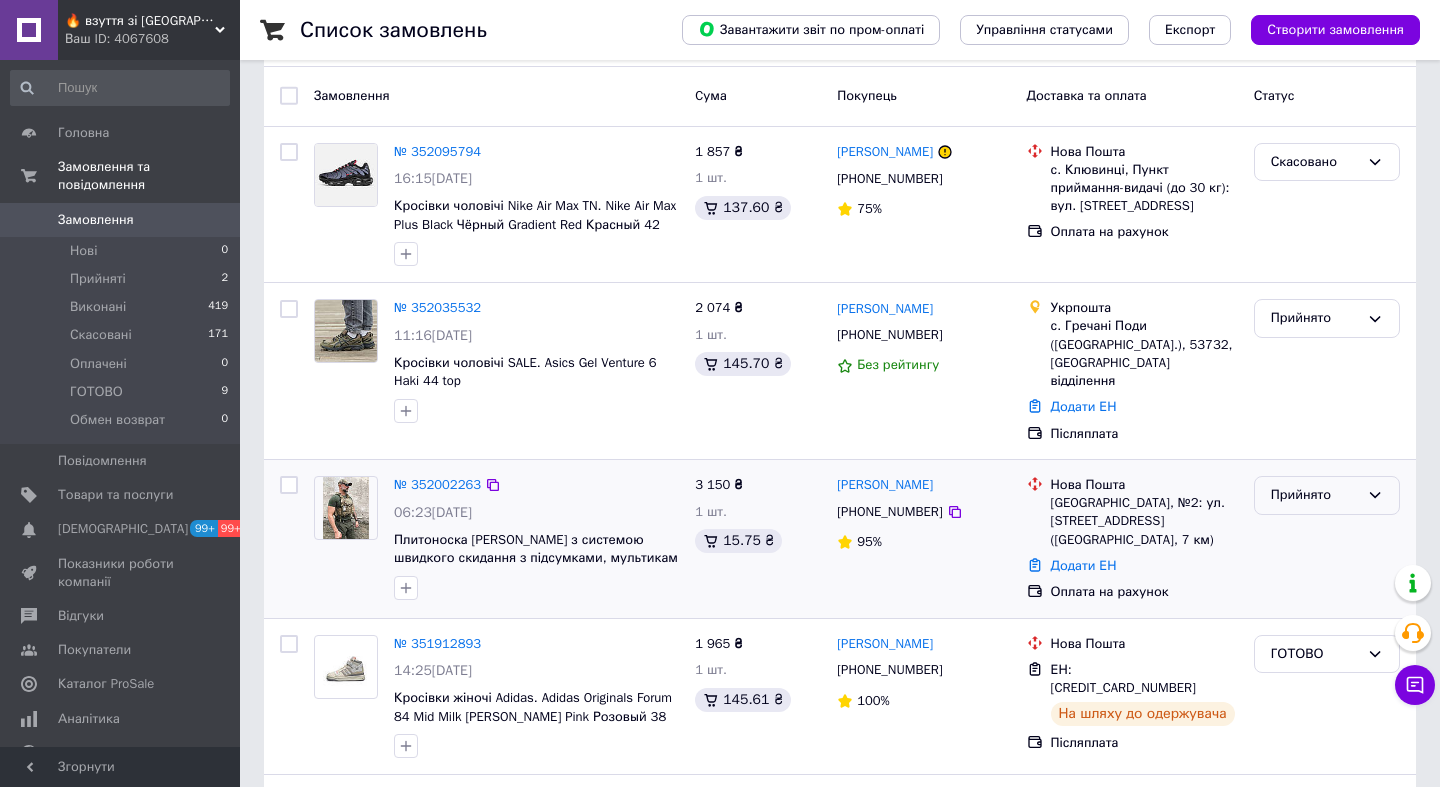 click on "Прийнято" at bounding box center (1315, 495) 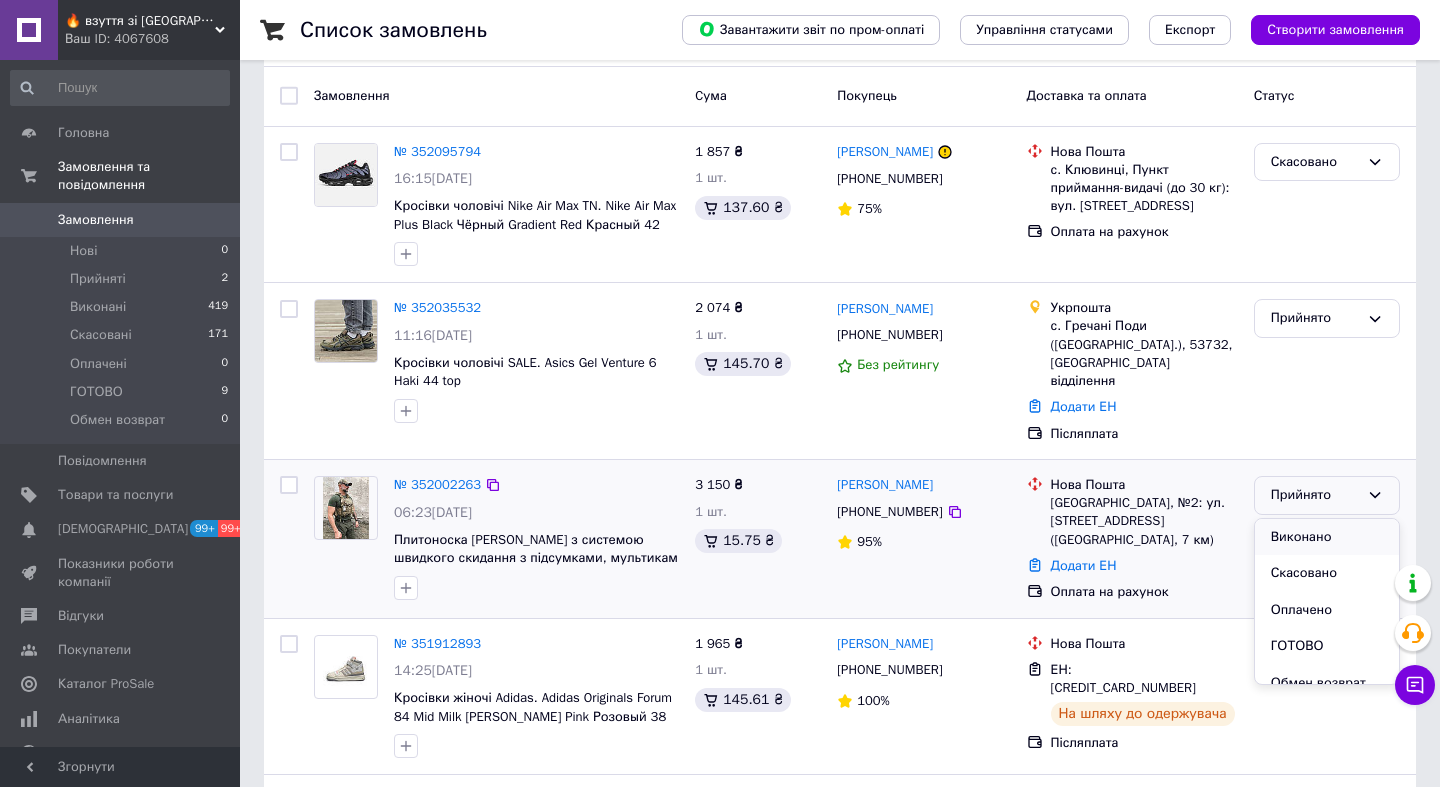 click on "Виконано" at bounding box center [1327, 537] 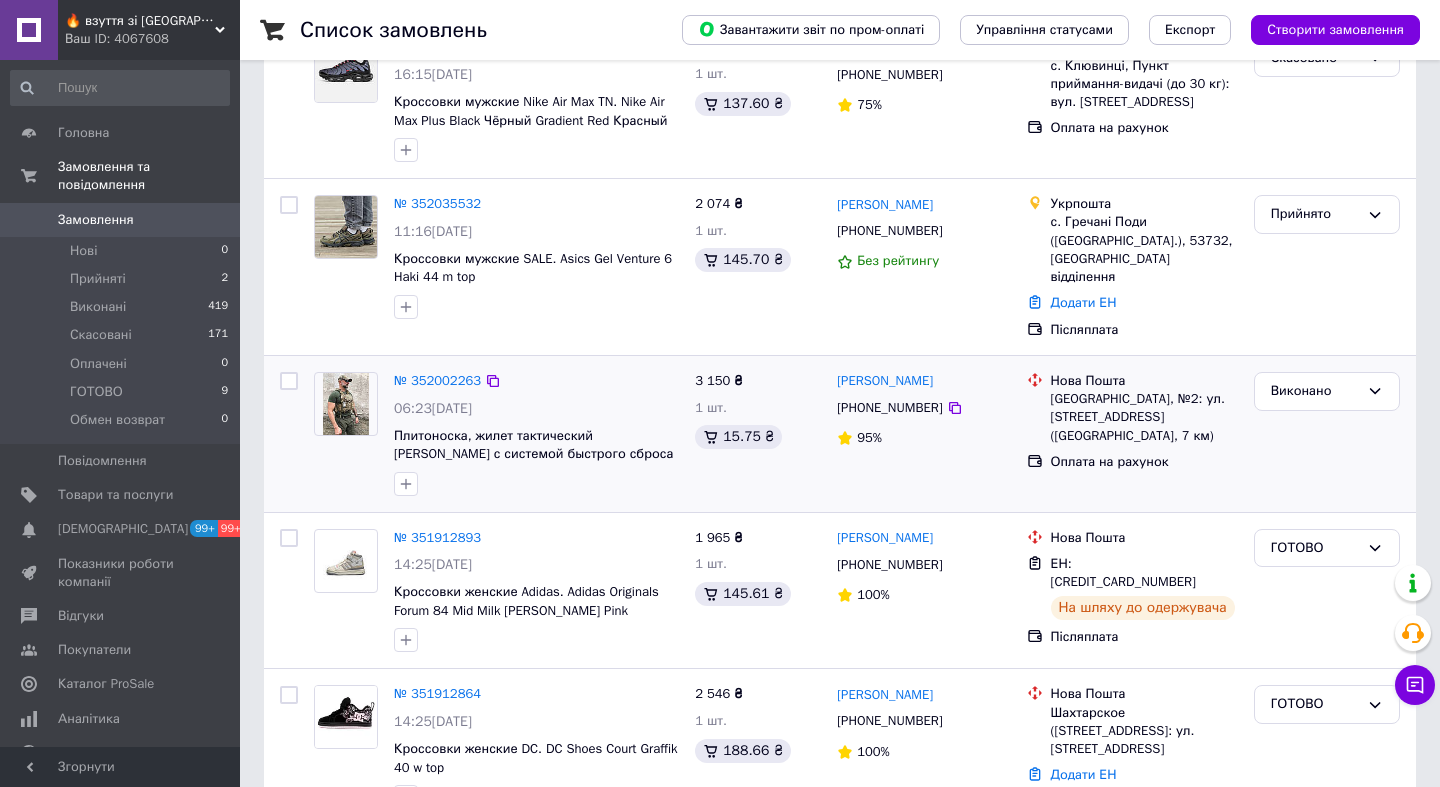 scroll, scrollTop: 216, scrollLeft: 0, axis: vertical 